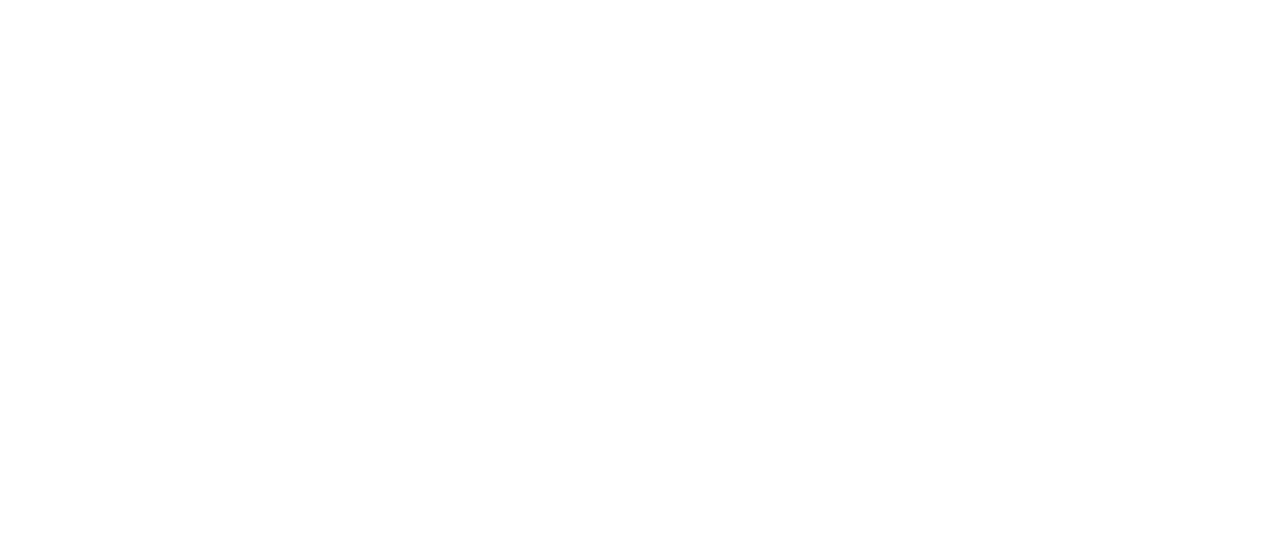 scroll, scrollTop: 0, scrollLeft: 0, axis: both 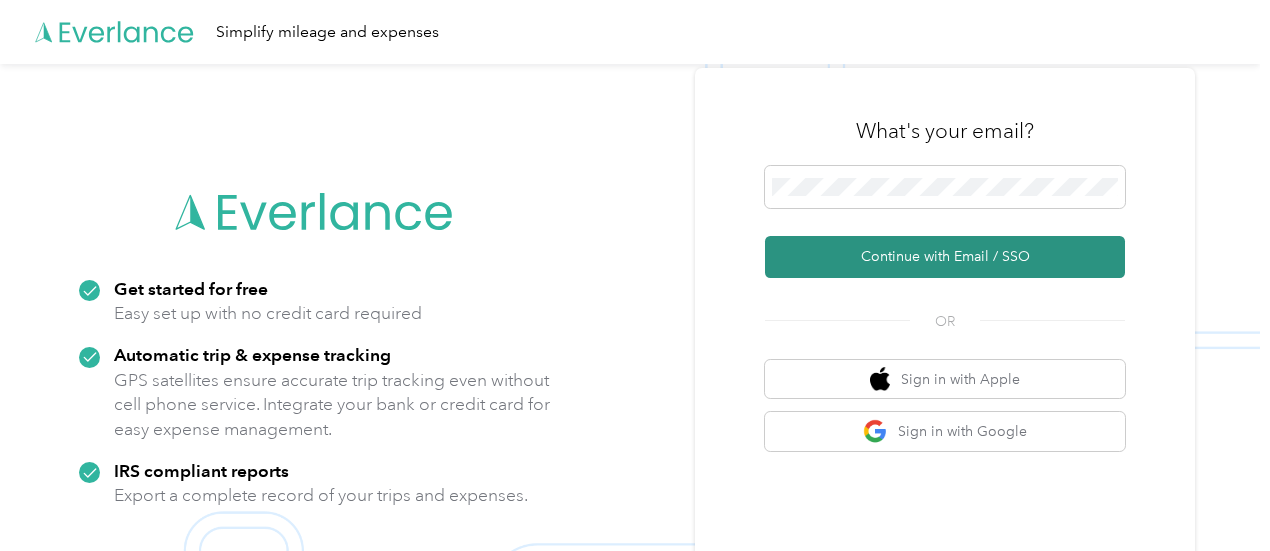 click on "Continue with Email / SSO" at bounding box center [945, 257] 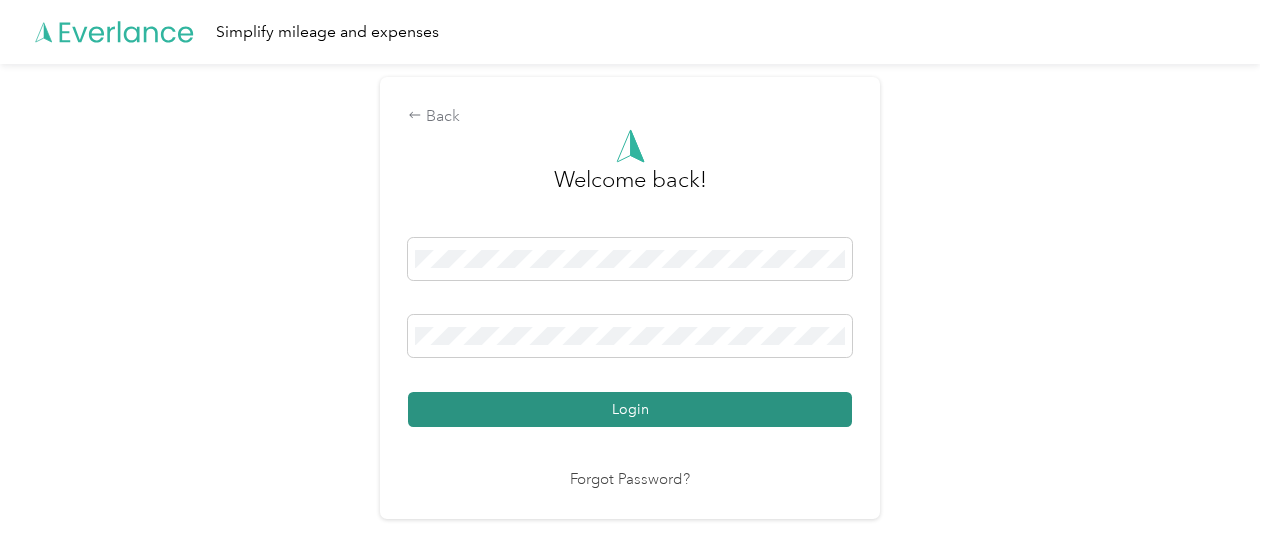 click on "Login" at bounding box center [630, 409] 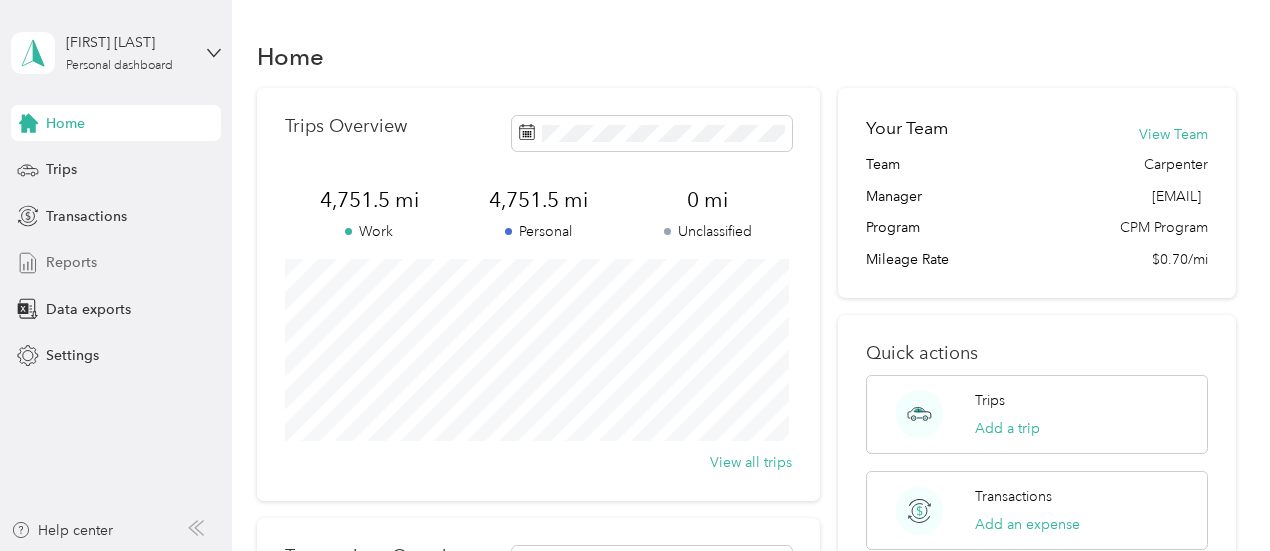 click on "Reports" at bounding box center (71, 262) 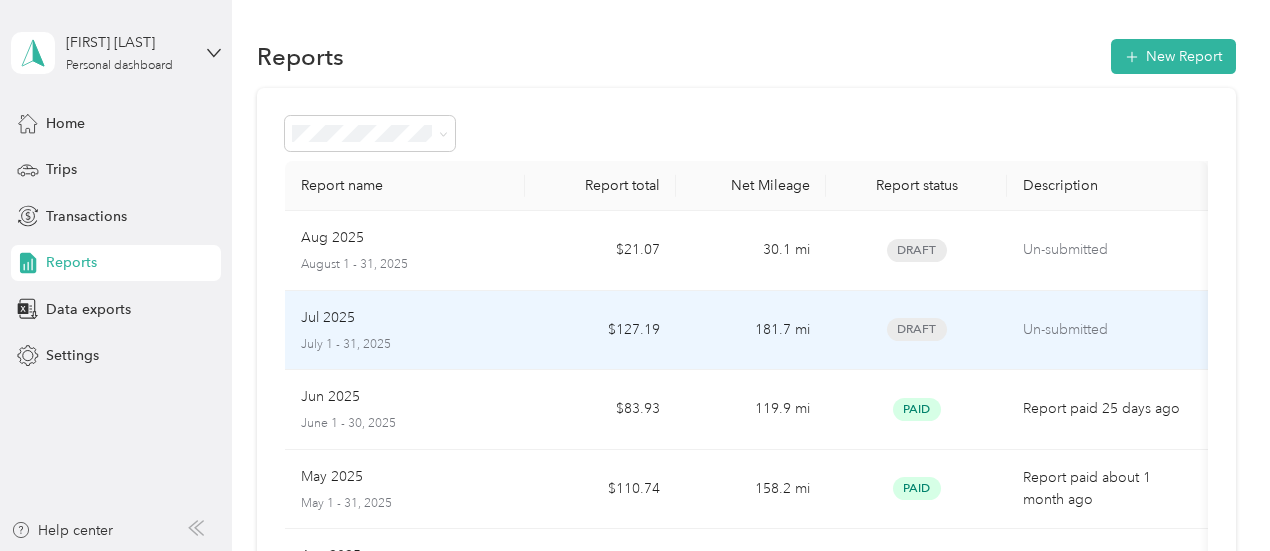 click on "Jul 2025 July 1 - 31, 2025" at bounding box center [405, 331] 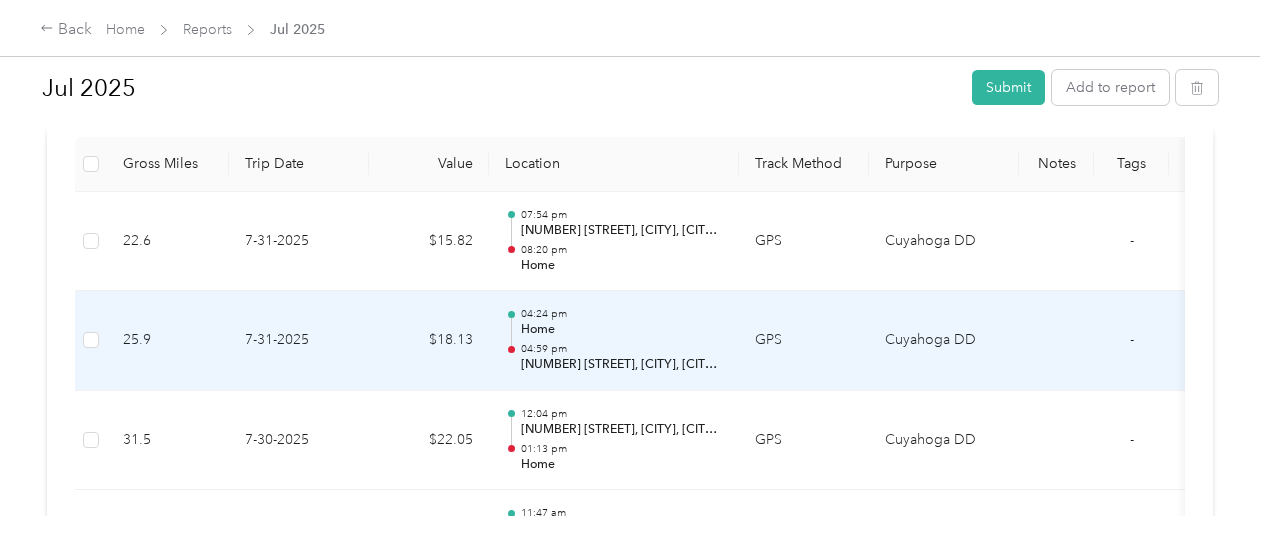 scroll, scrollTop: 418, scrollLeft: 0, axis: vertical 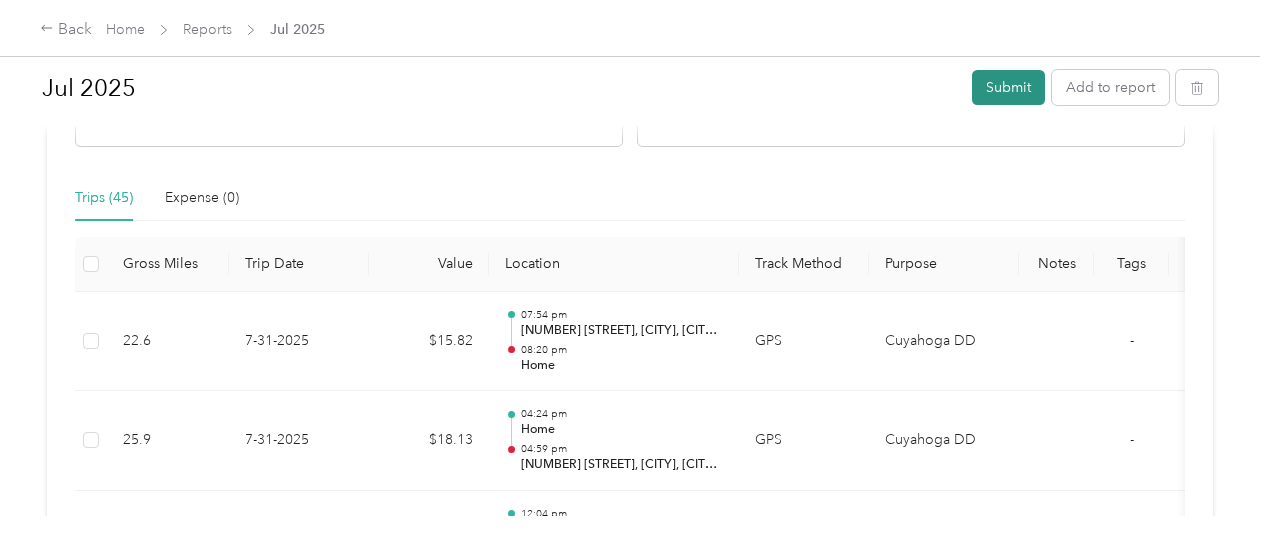 click on "Submit" at bounding box center (1008, 87) 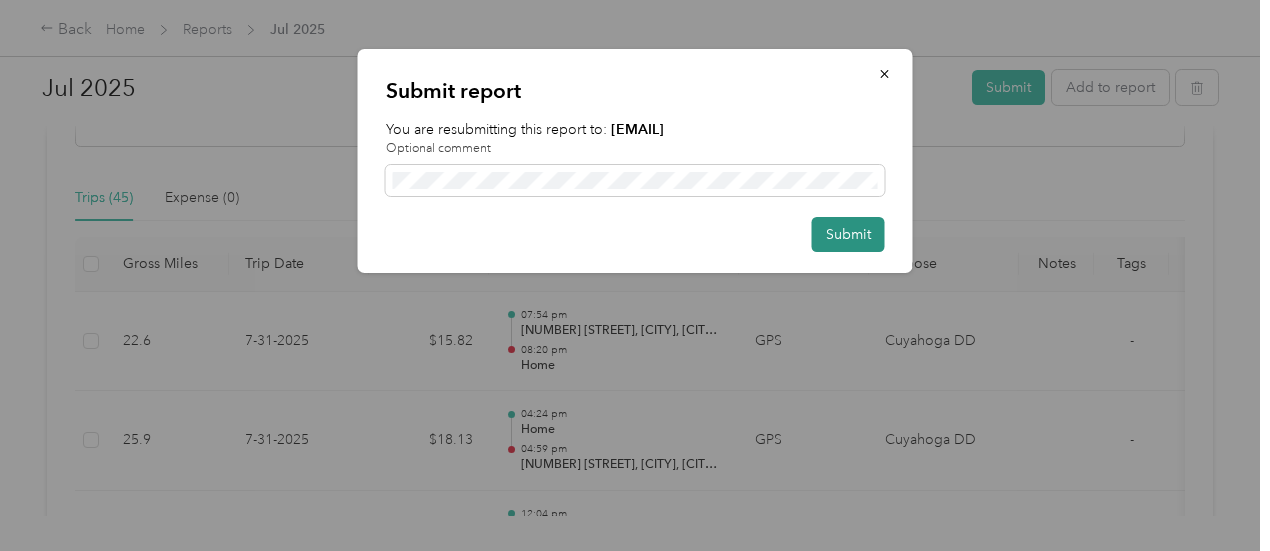 click on "Submit" at bounding box center (848, 234) 